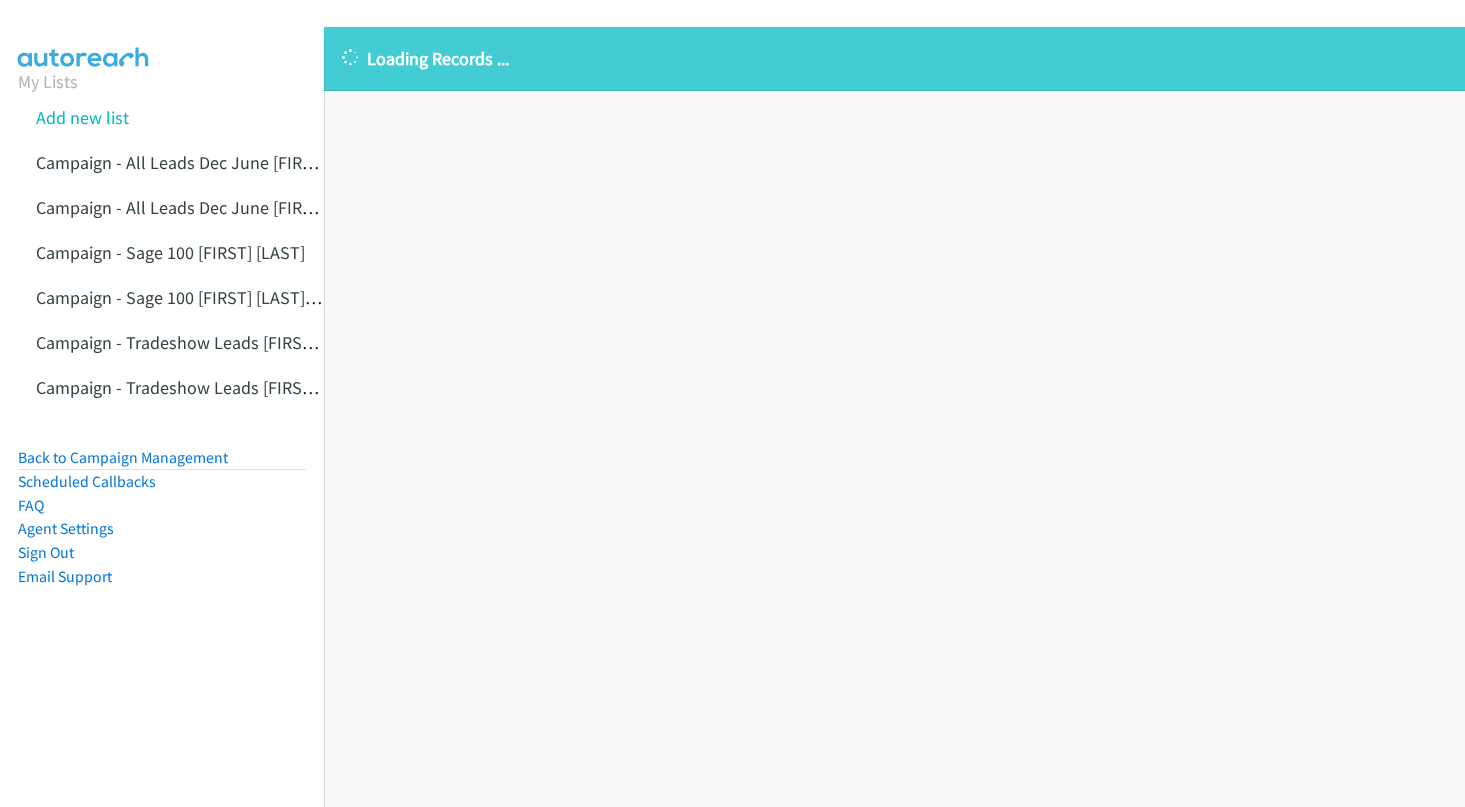 scroll, scrollTop: 0, scrollLeft: 0, axis: both 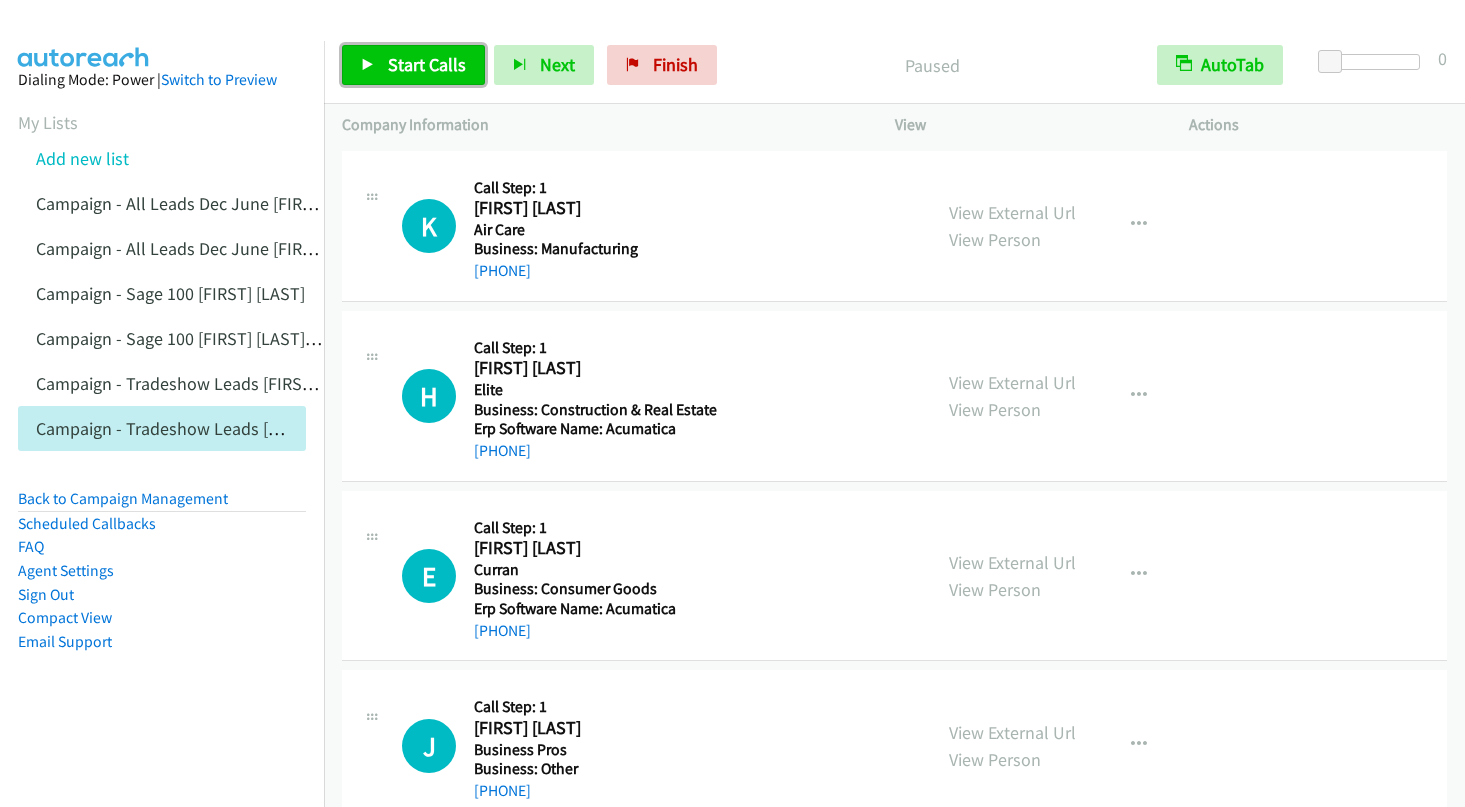 click on "Start Calls" at bounding box center (413, 65) 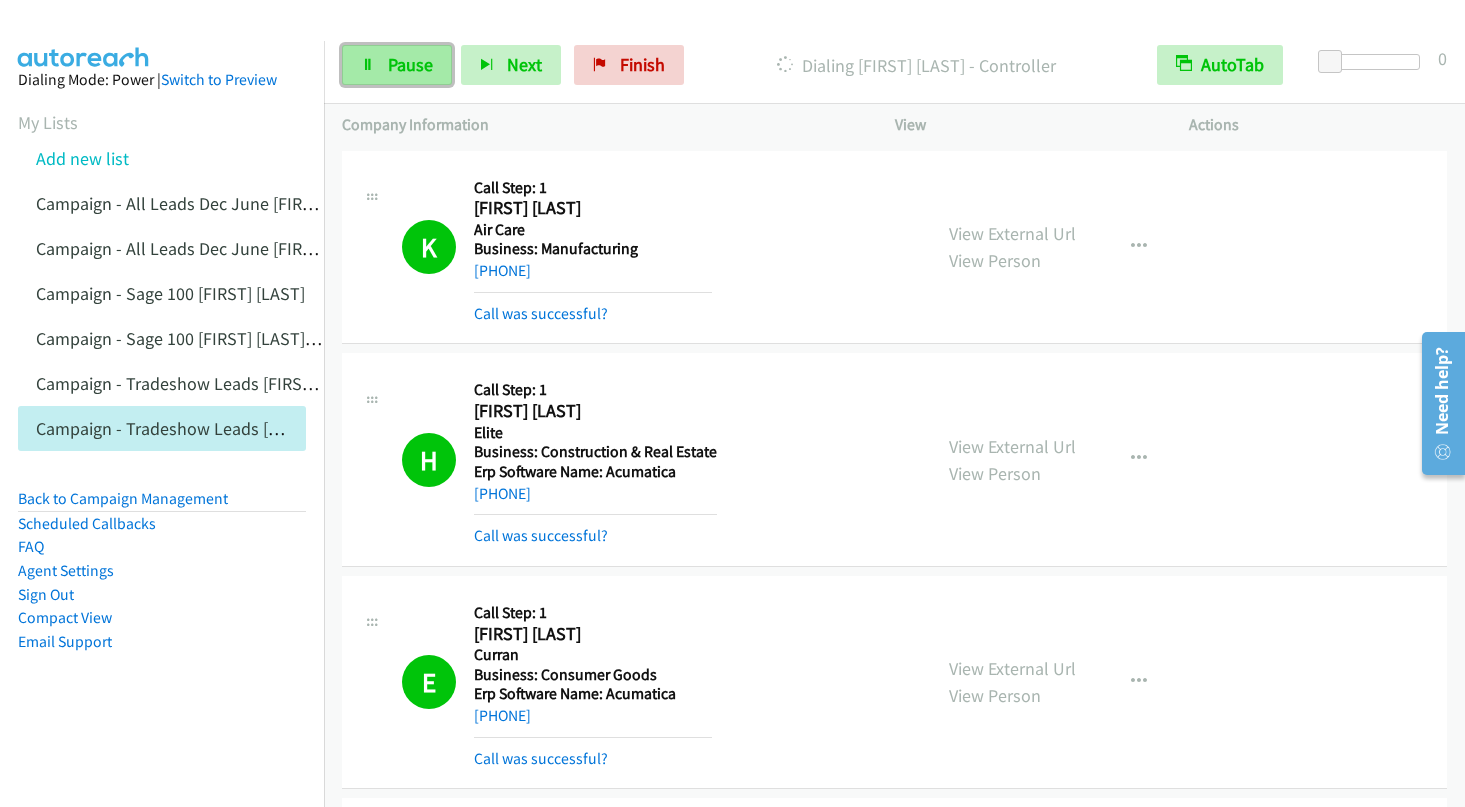 click on "Pause" at bounding box center [410, 64] 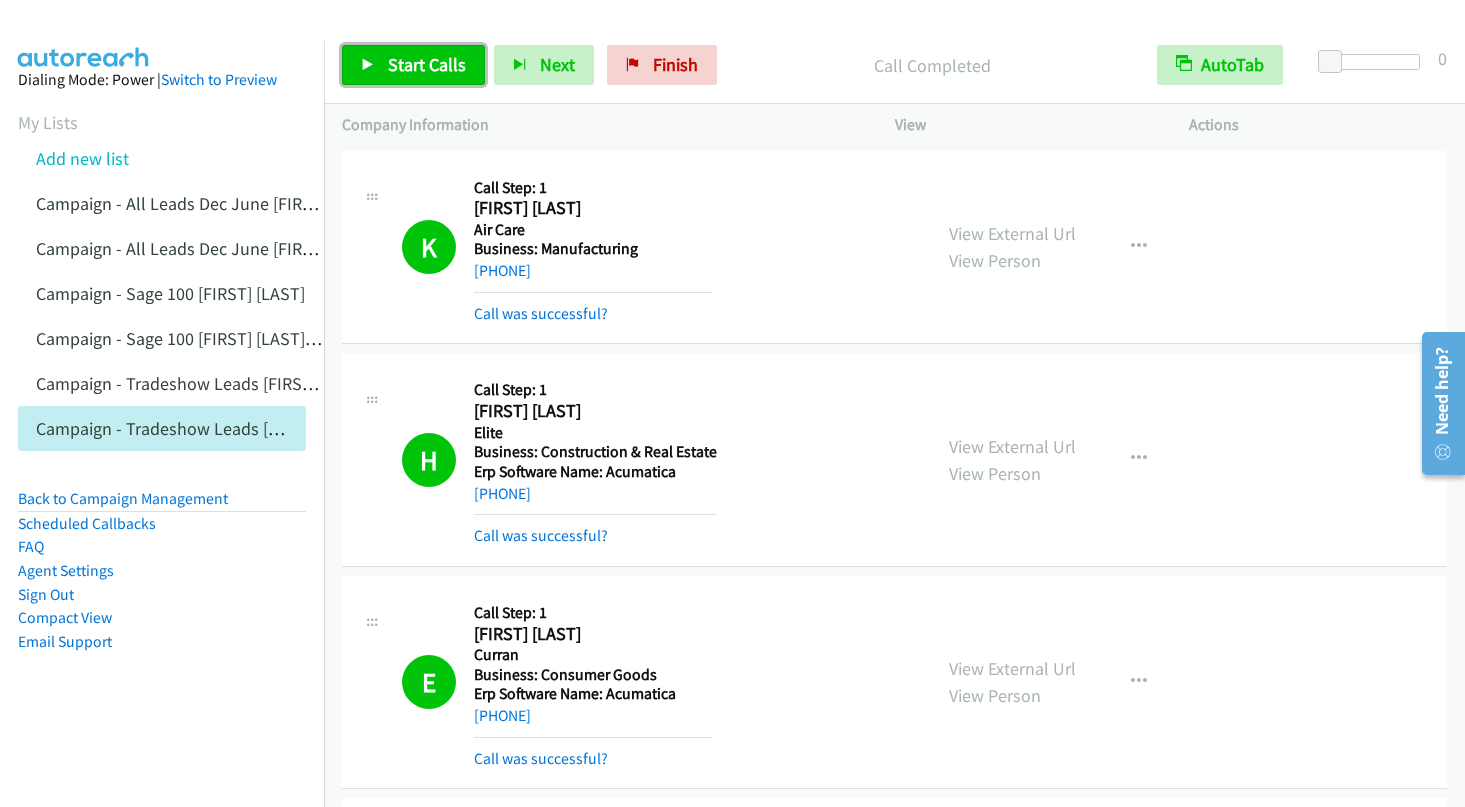 click on "Start Calls" at bounding box center [413, 65] 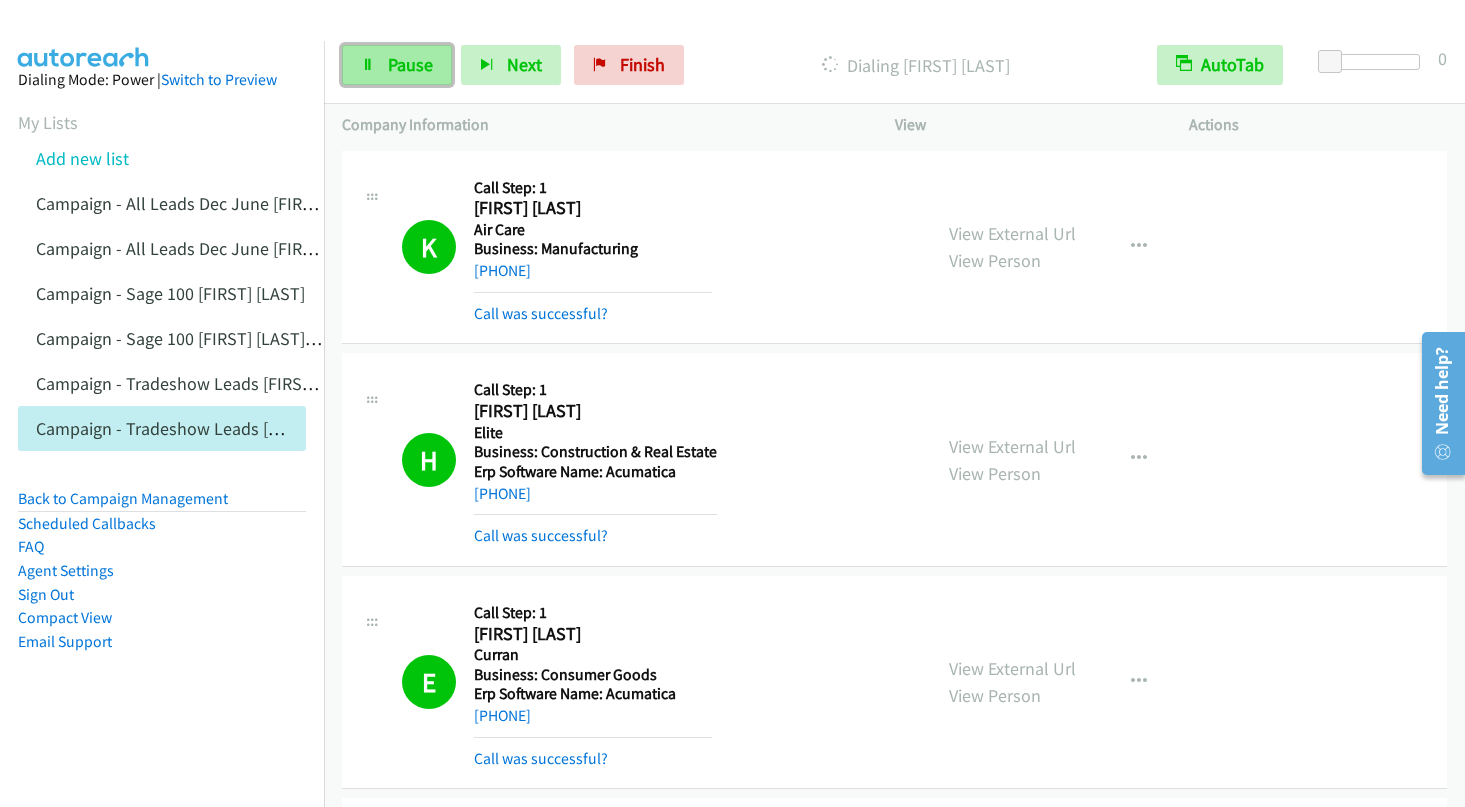 click on "Pause" at bounding box center (410, 64) 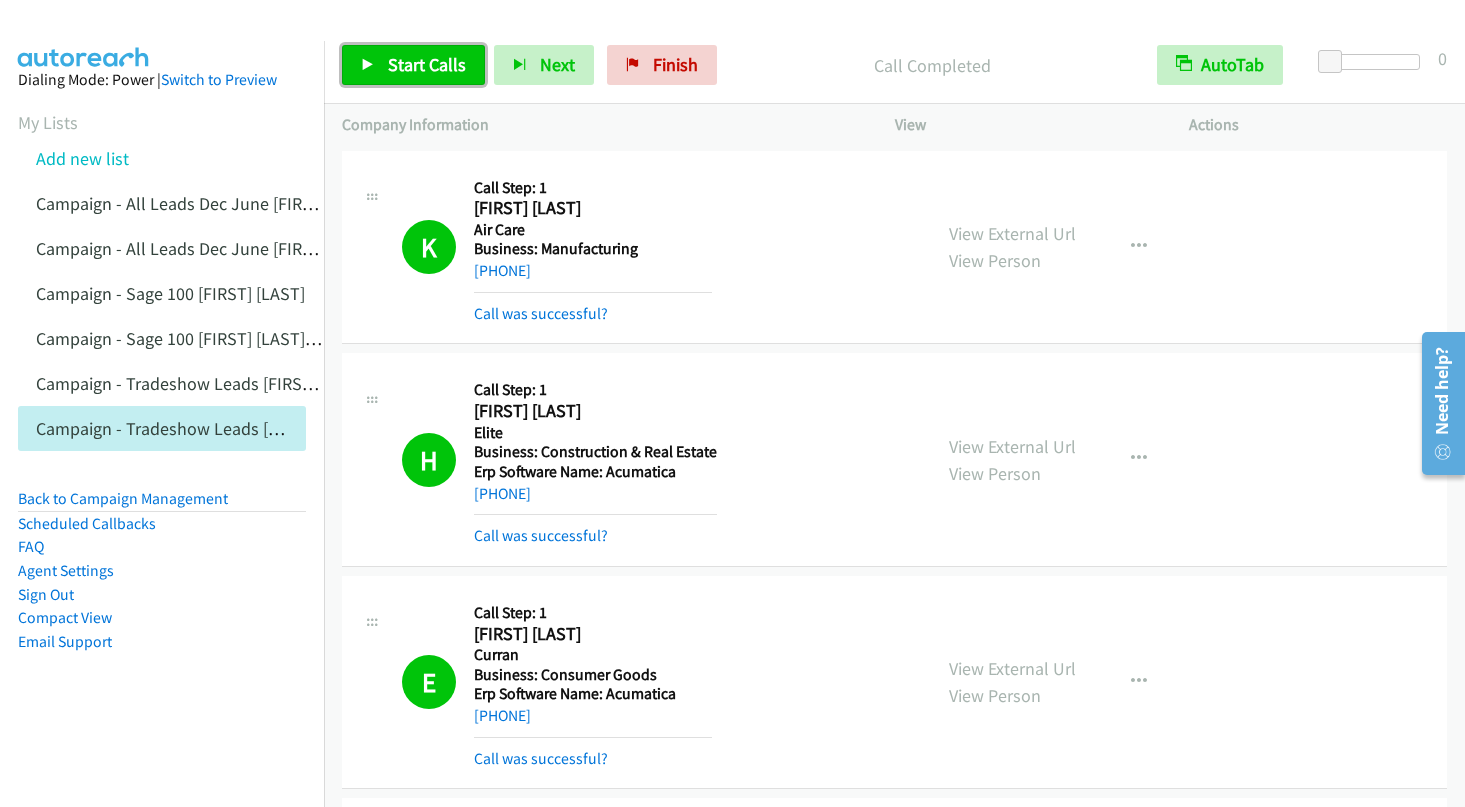 click at bounding box center (368, 66) 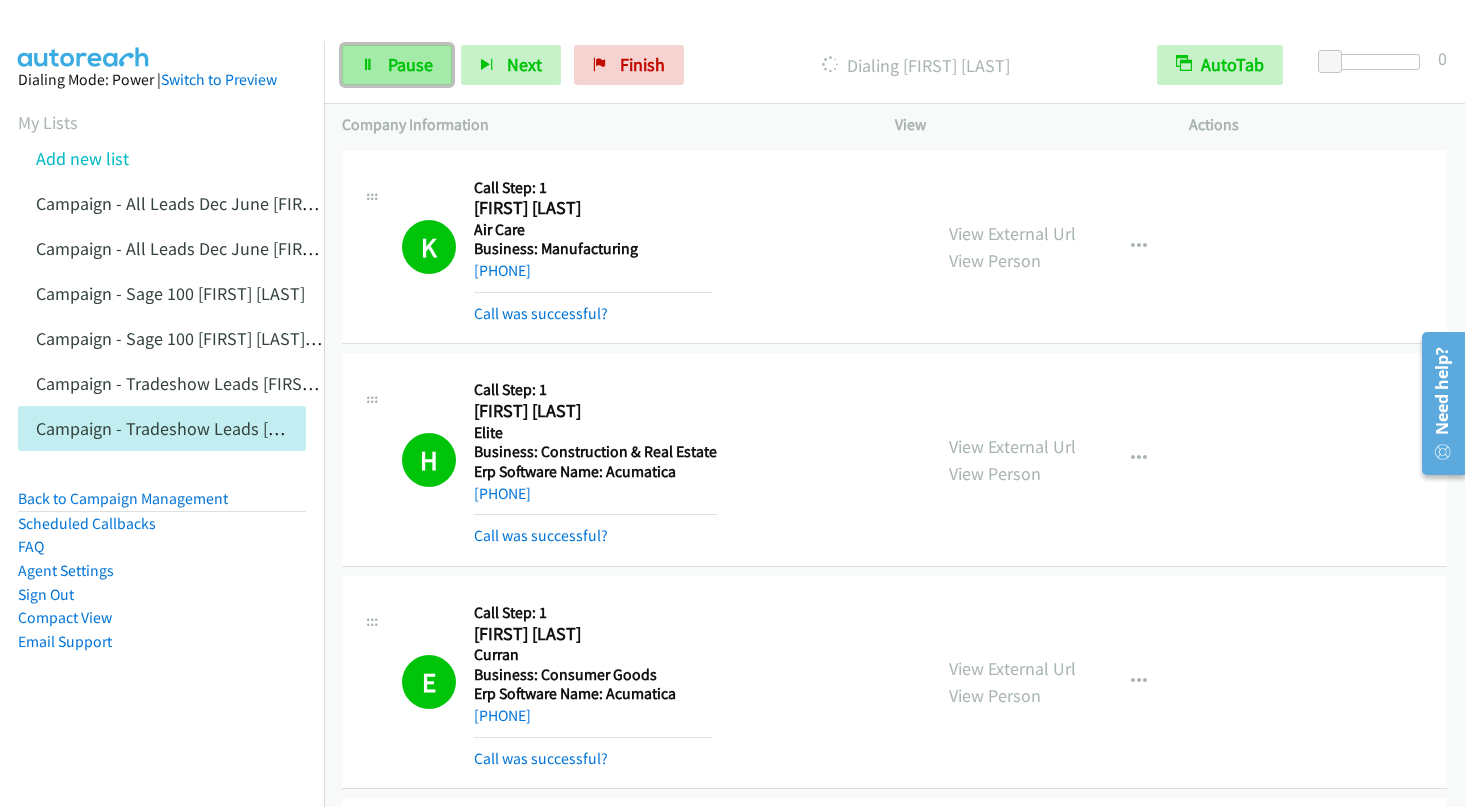 click on "Pause" at bounding box center [397, 65] 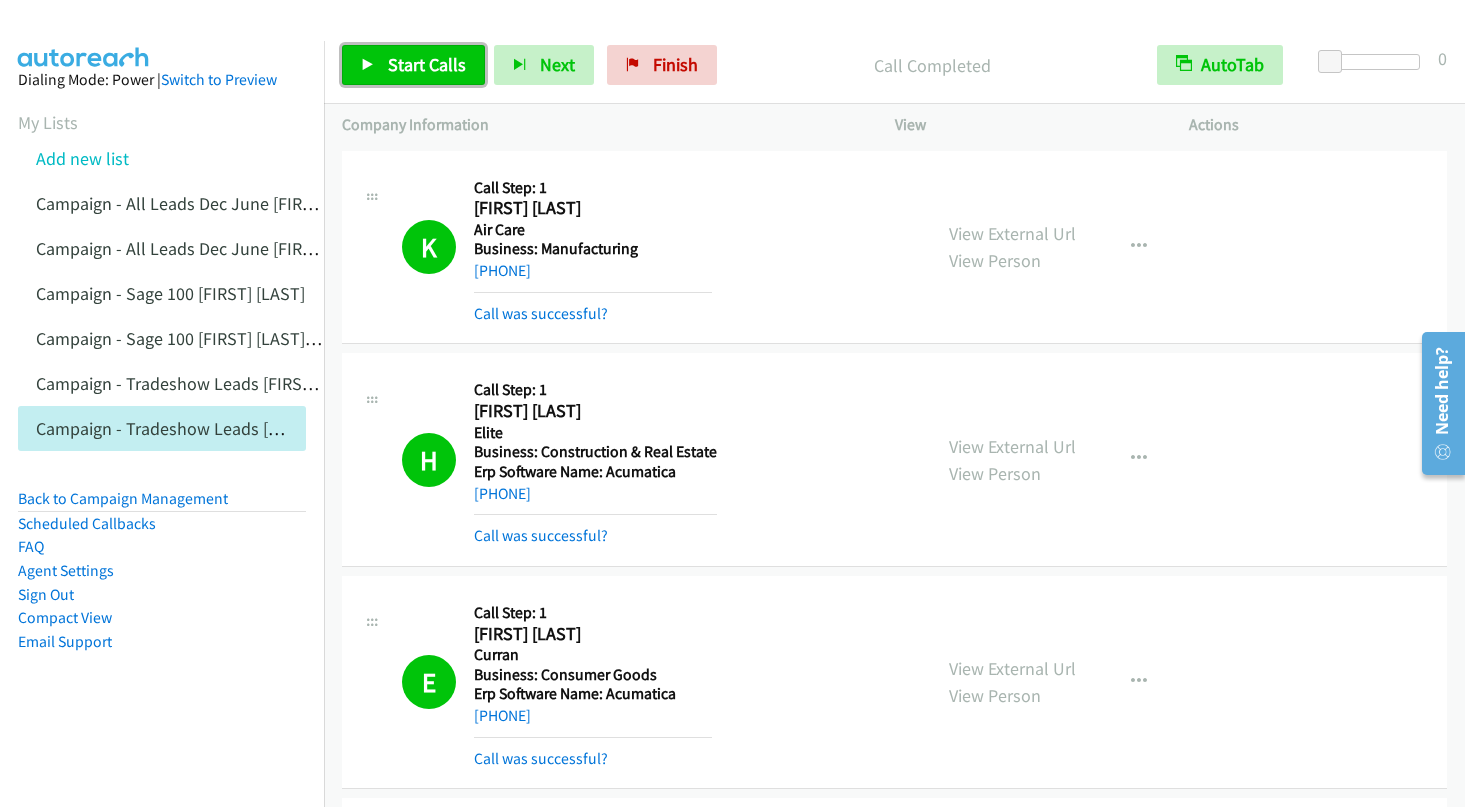 click on "Start Calls" at bounding box center [413, 65] 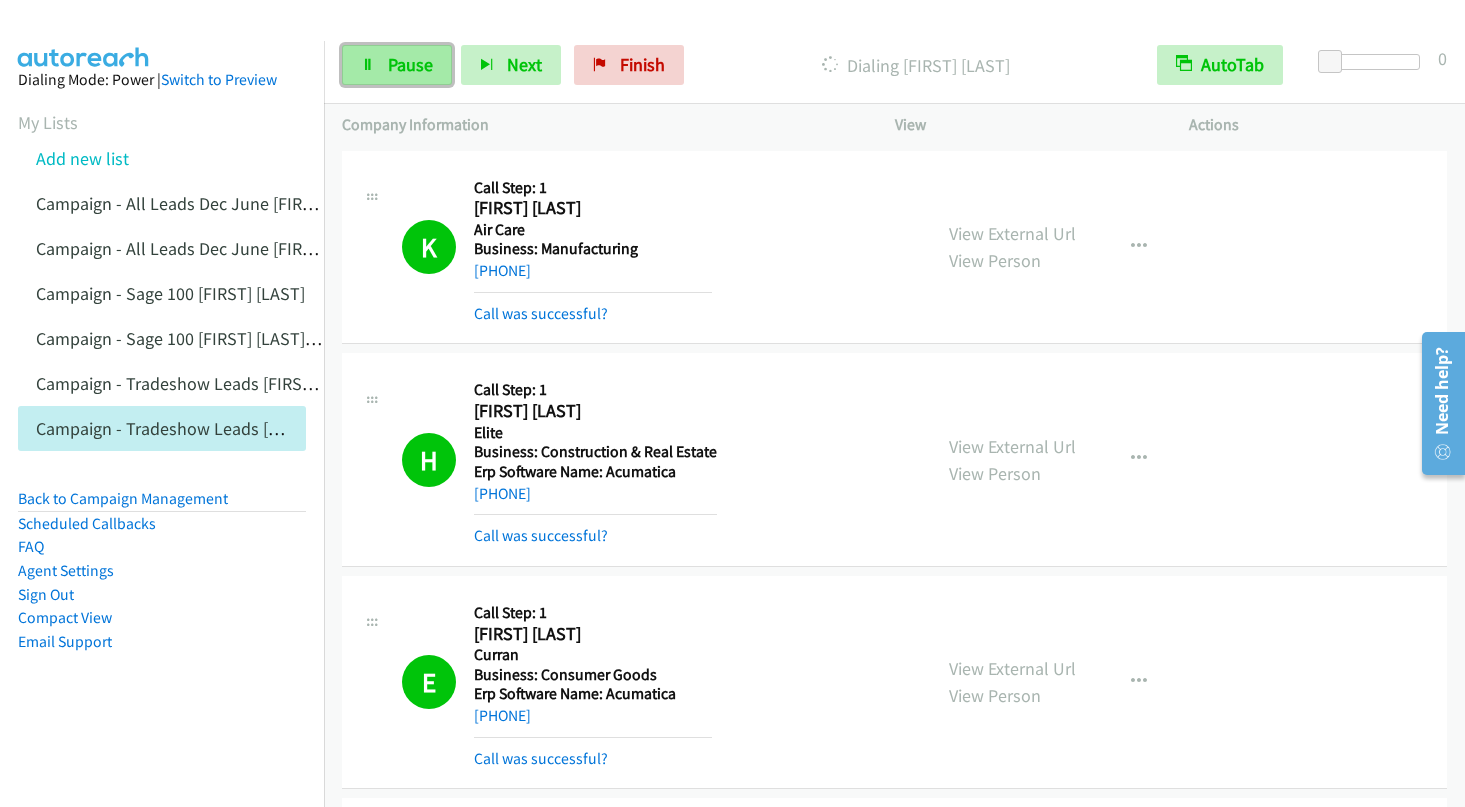 click on "Pause" at bounding box center (397, 65) 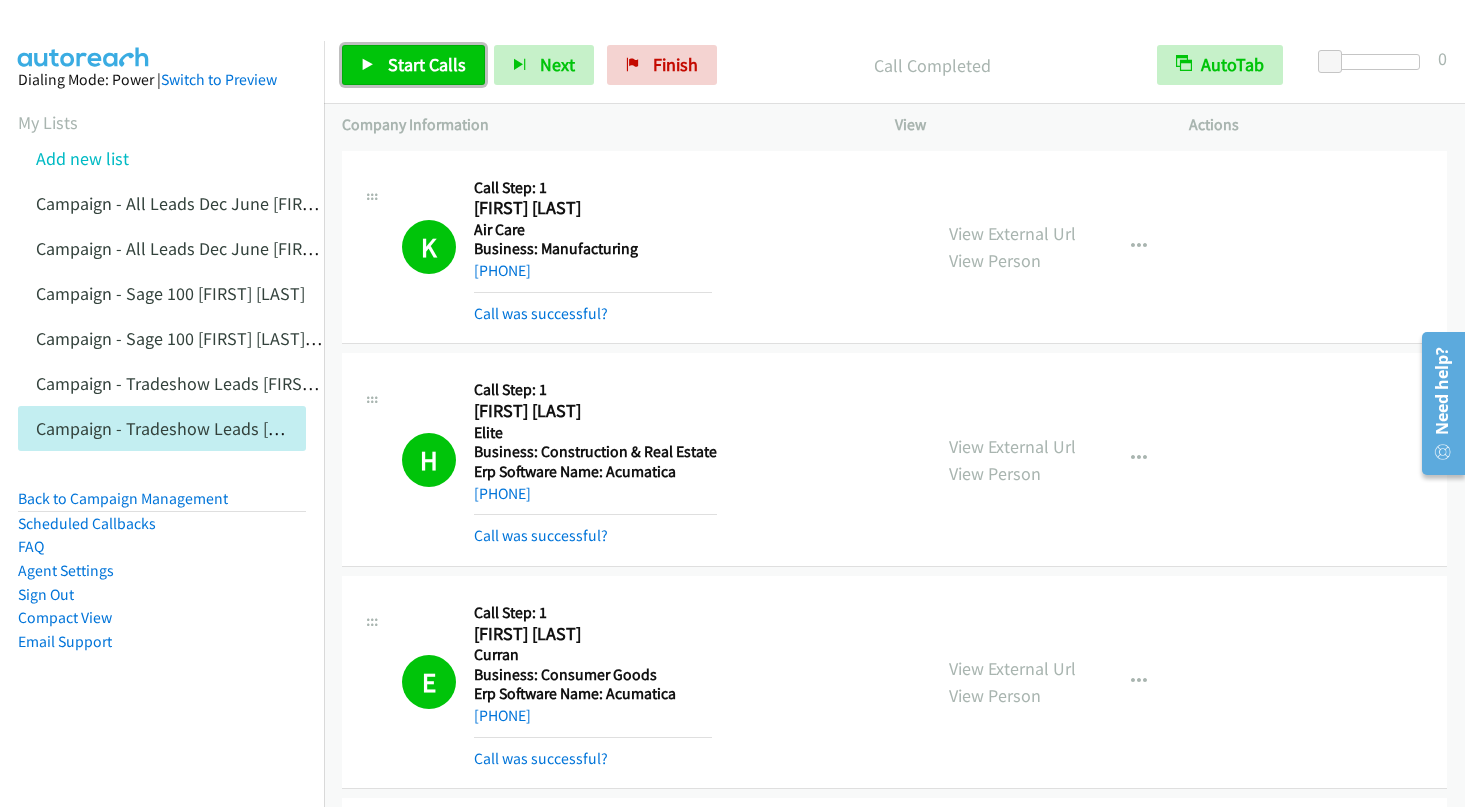 click on "Start Calls" at bounding box center (427, 64) 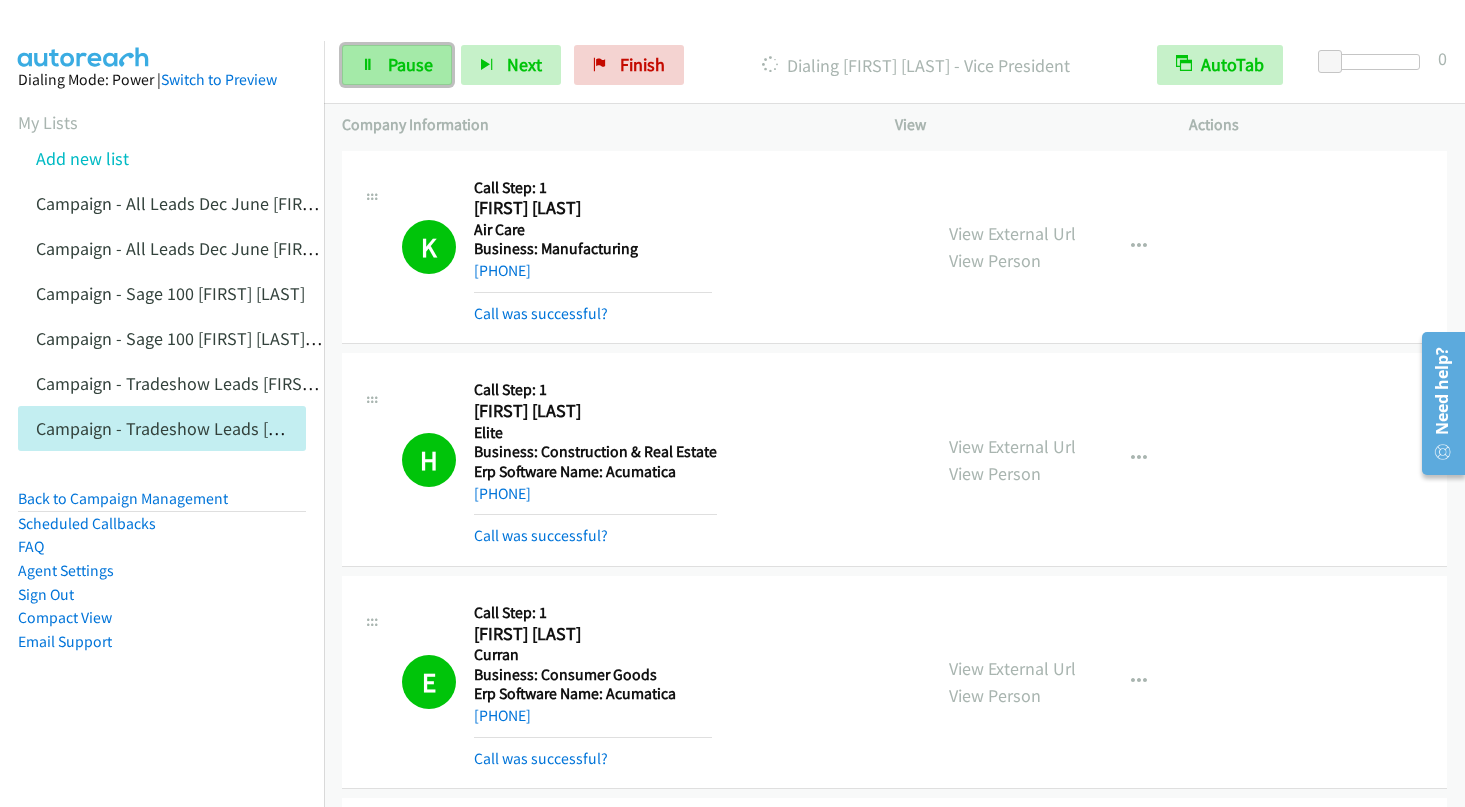 click on "Pause" at bounding box center [397, 65] 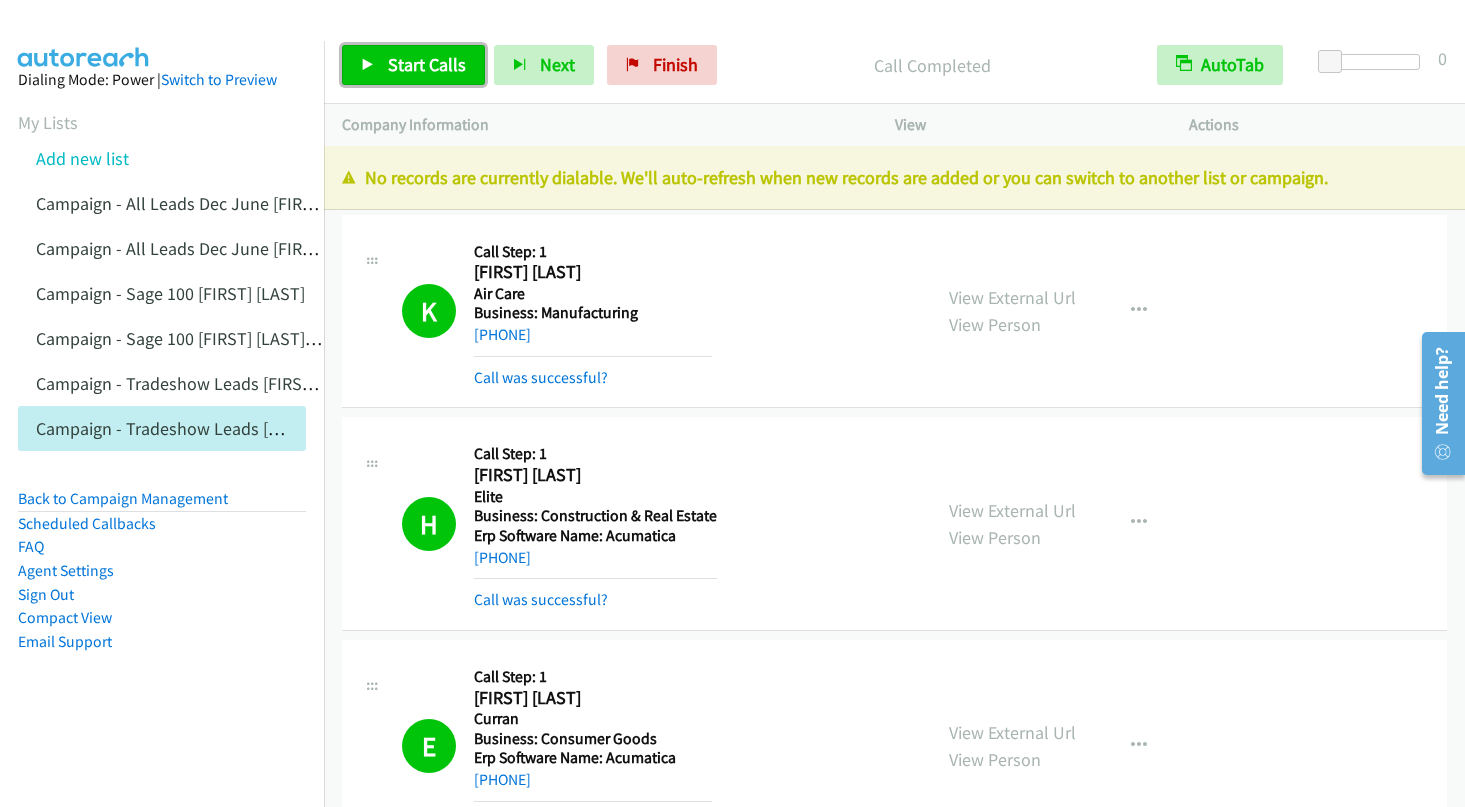 click on "Start Calls" at bounding box center [413, 65] 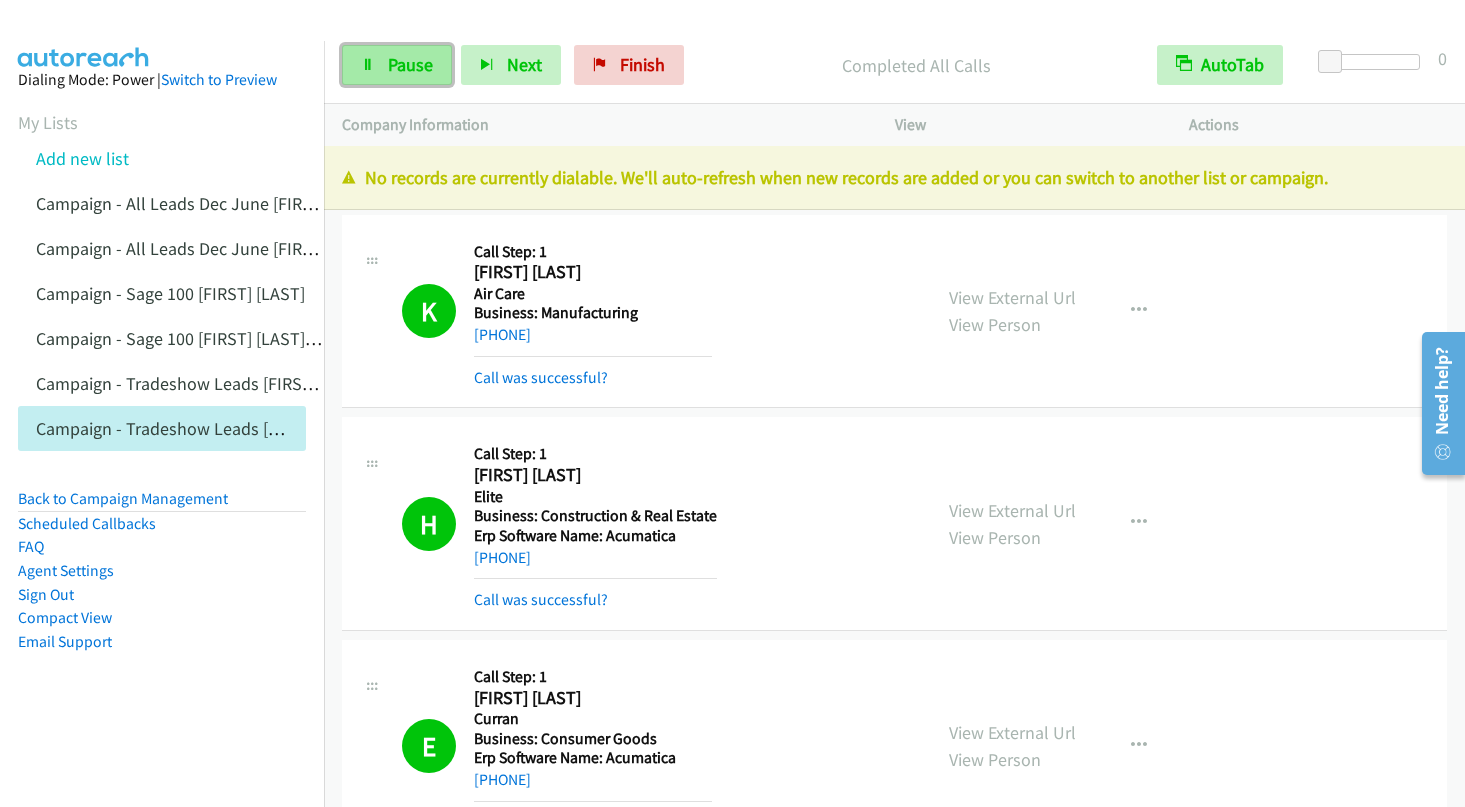 click on "Pause" at bounding box center [397, 65] 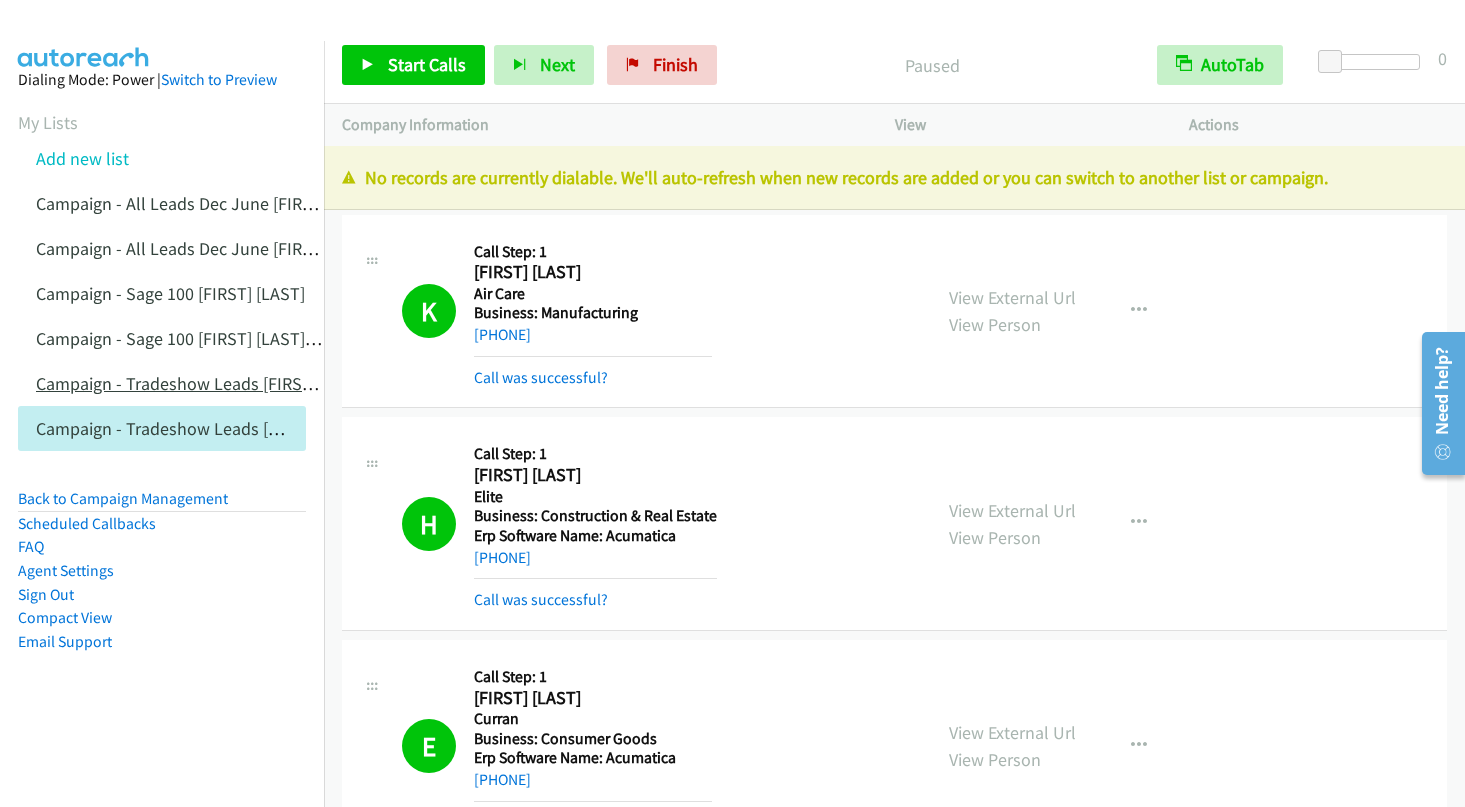 click on "Campaign - Tradeshow Leads   [FIRST] [LAST]" at bounding box center [203, 383] 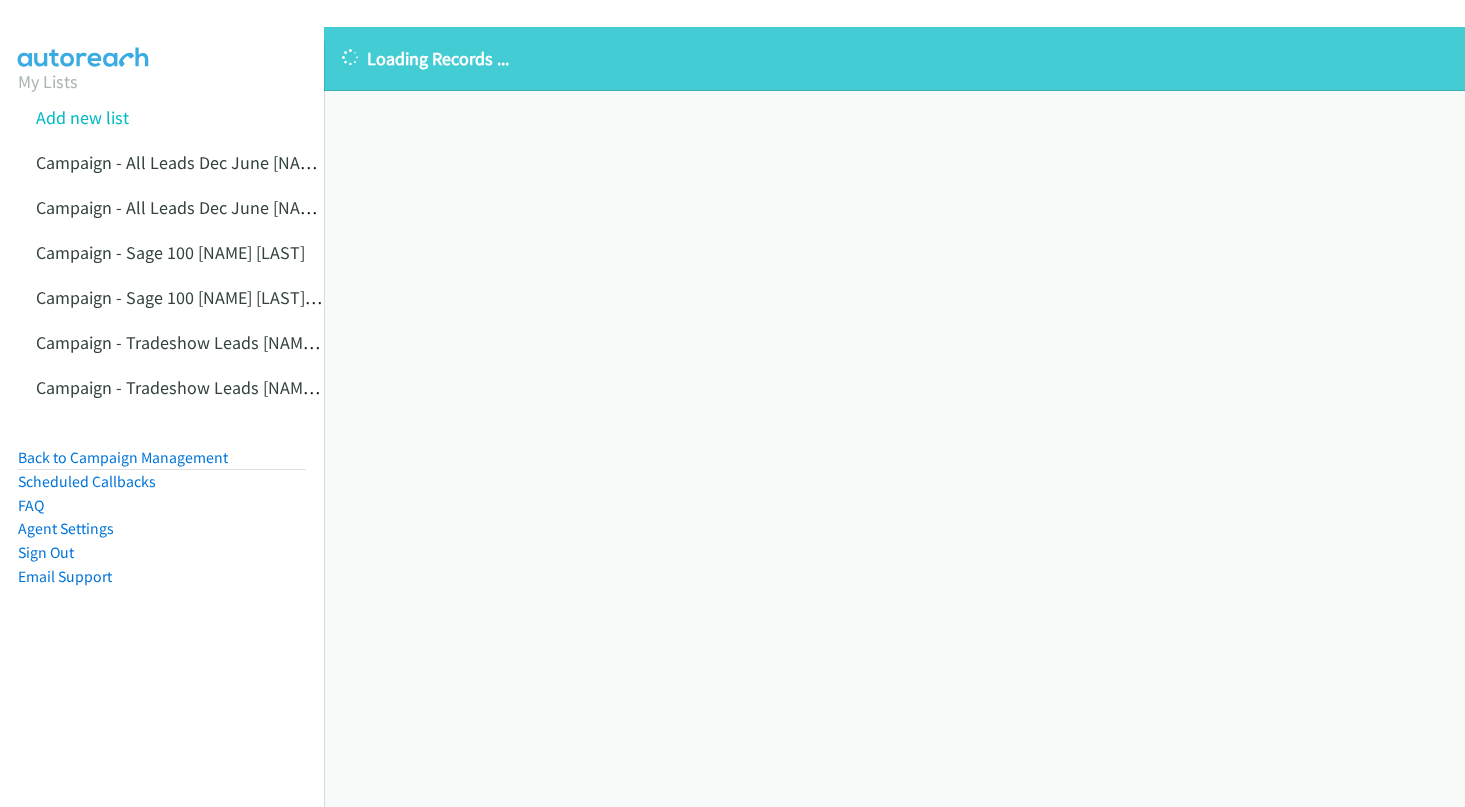 scroll, scrollTop: 0, scrollLeft: 0, axis: both 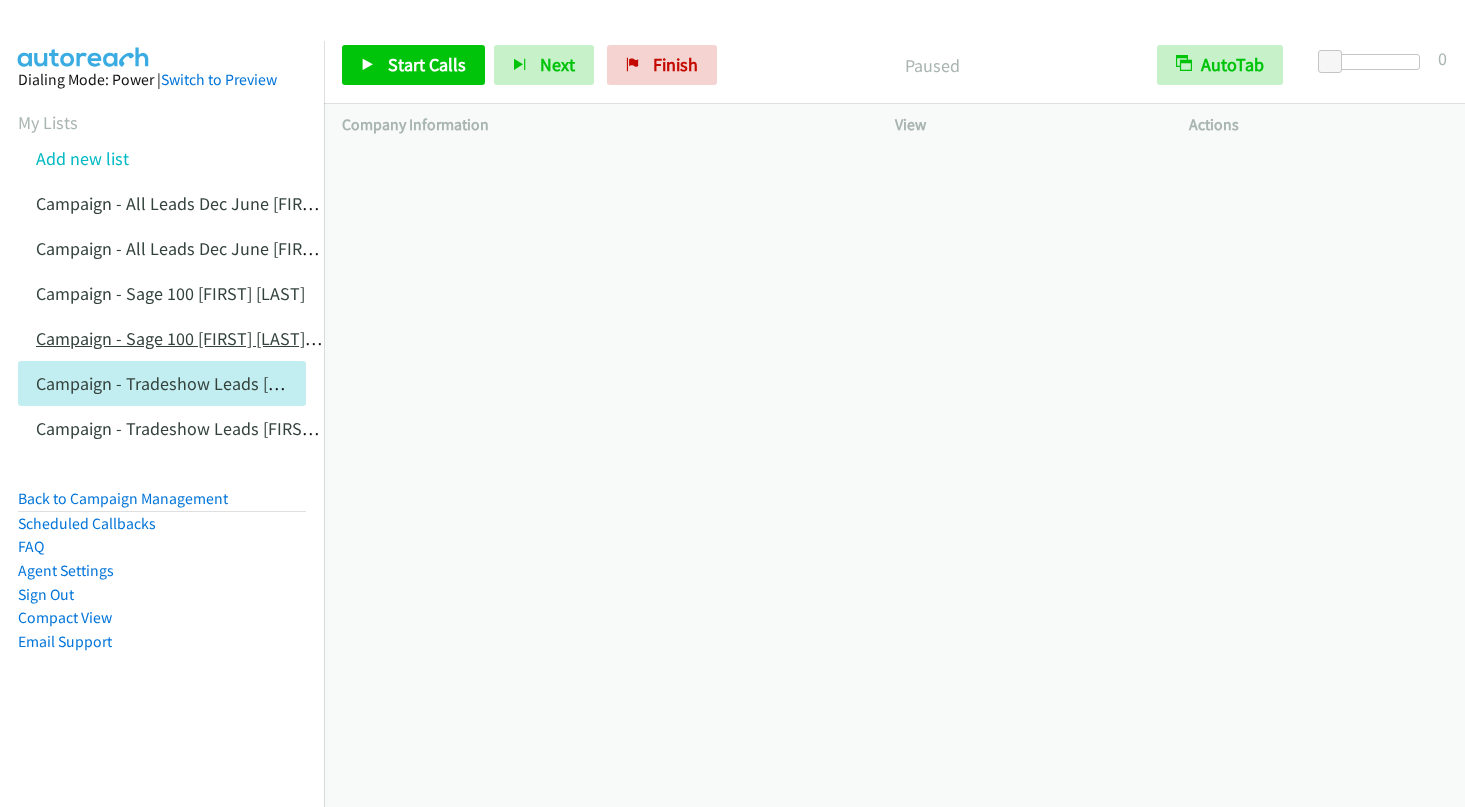 click on "Campaign - Sage 100  [NAME] [LAST]   Cloned" at bounding box center [199, 338] 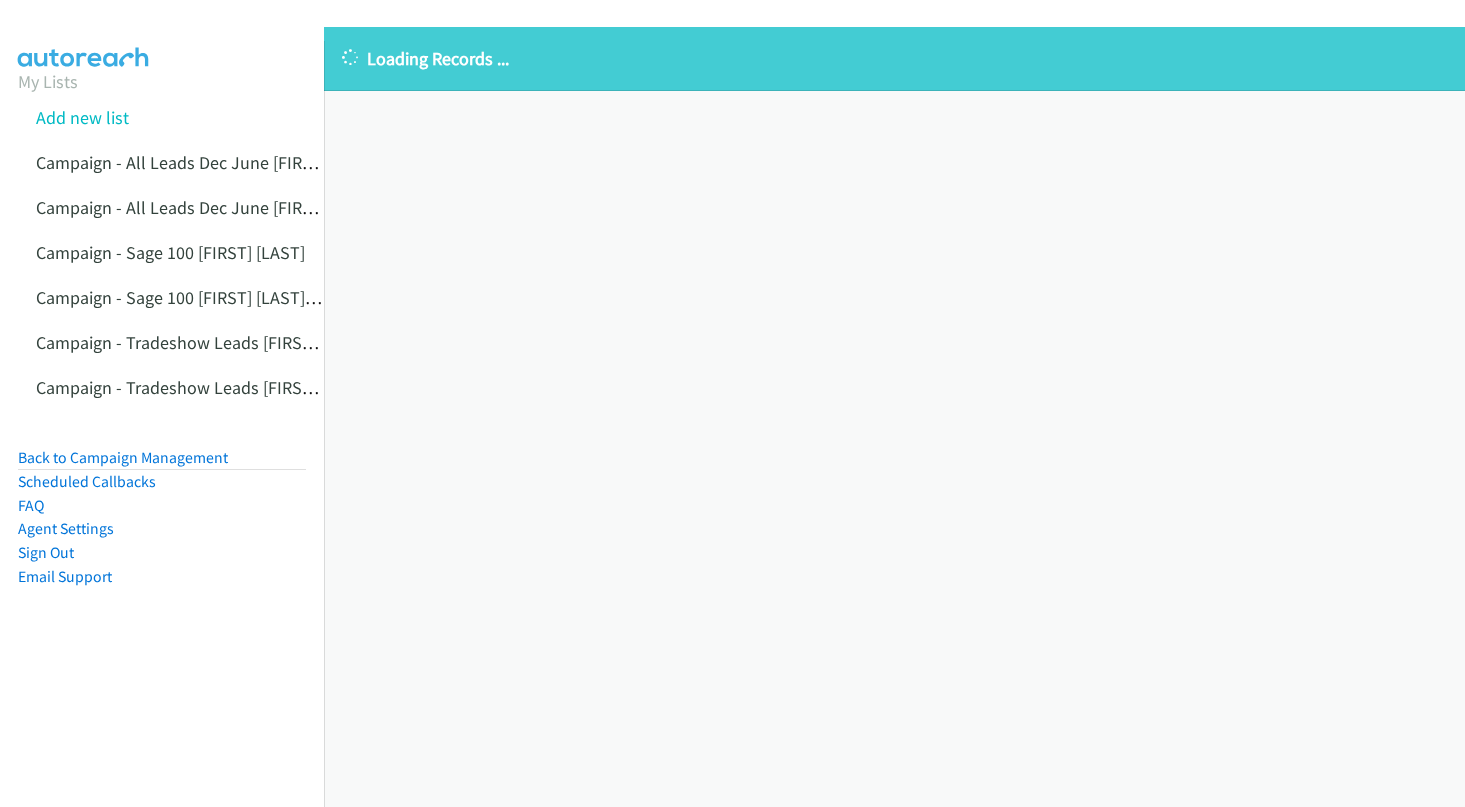 scroll, scrollTop: 0, scrollLeft: 0, axis: both 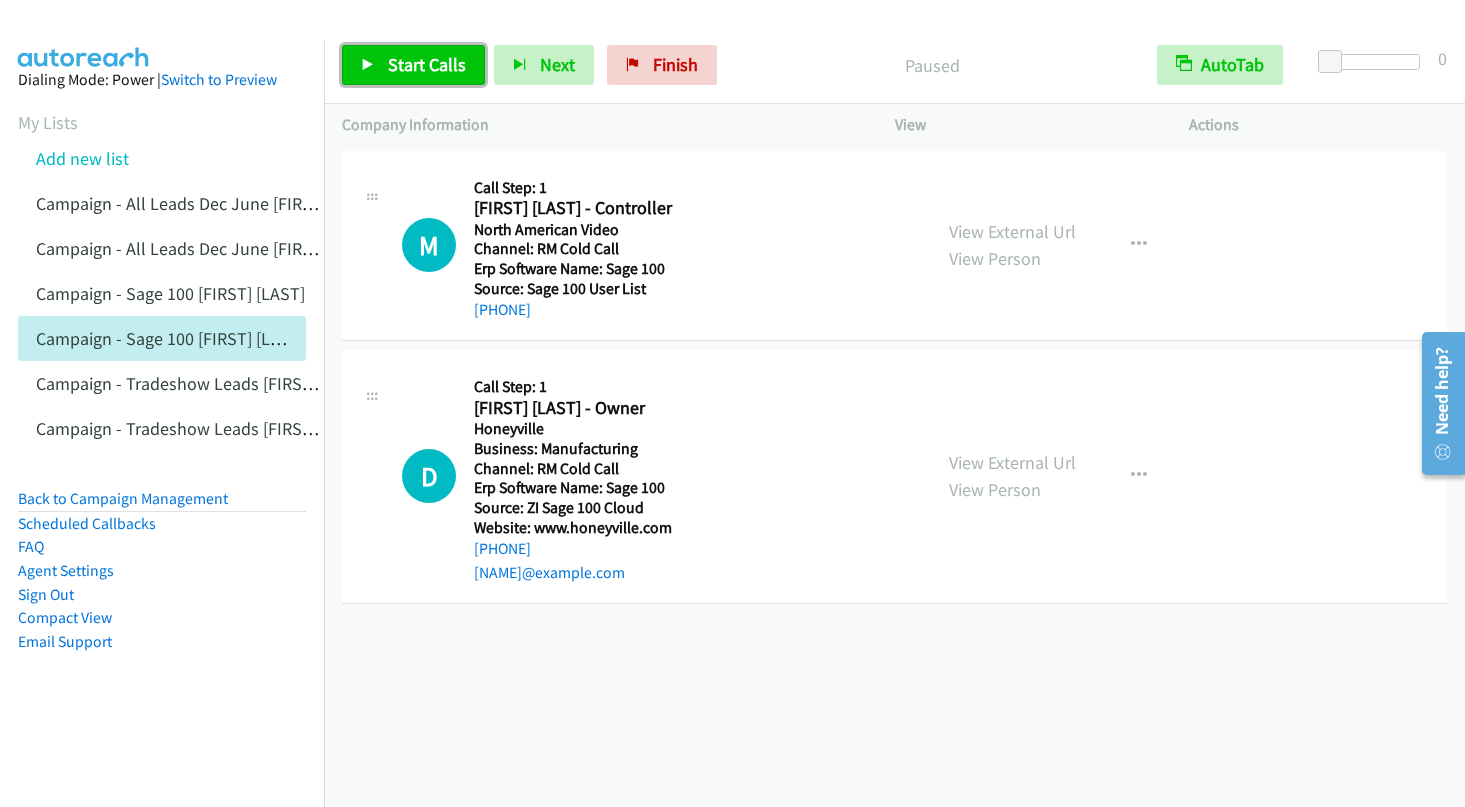 click on "Start Calls" at bounding box center [427, 64] 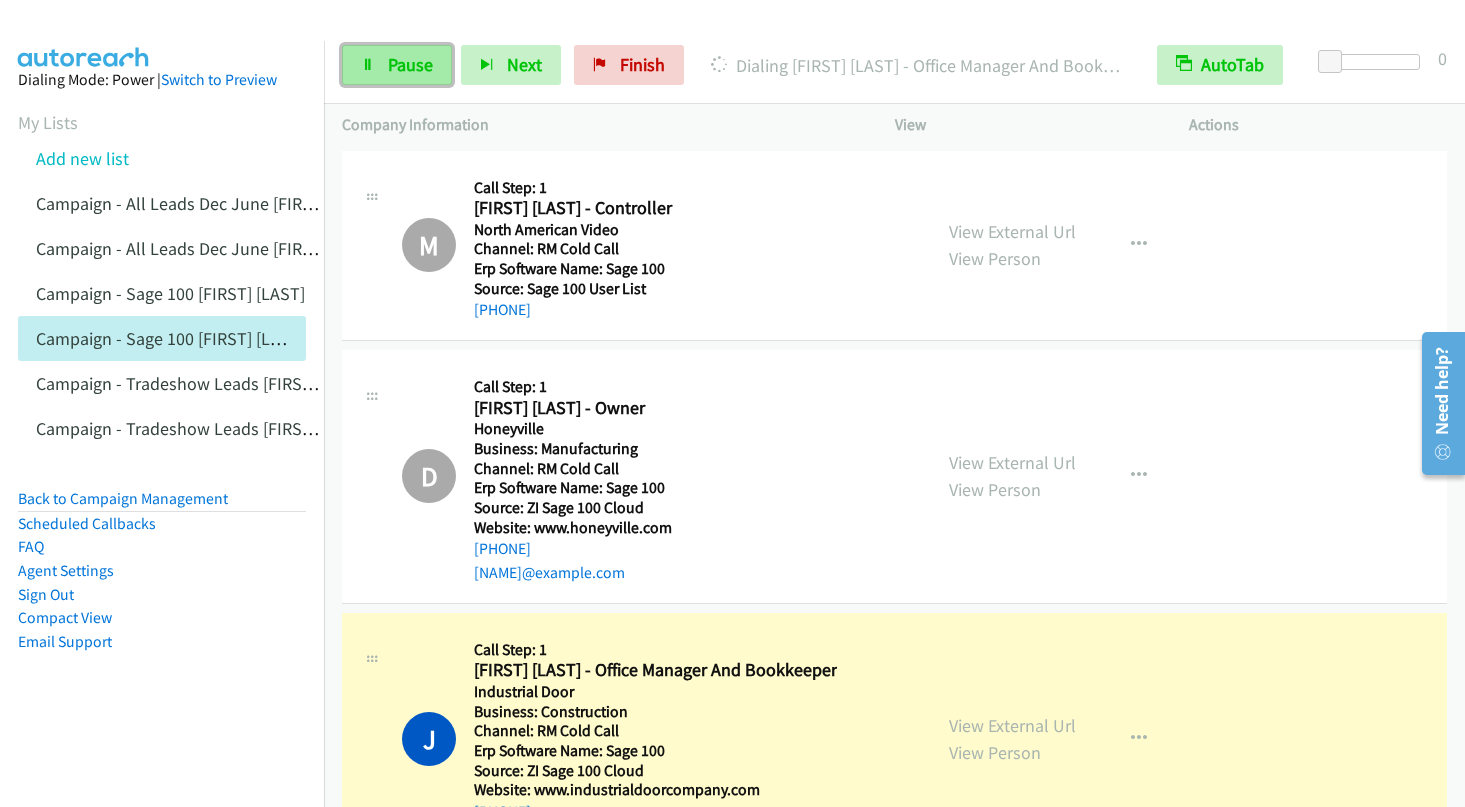 click on "Pause" at bounding box center [410, 64] 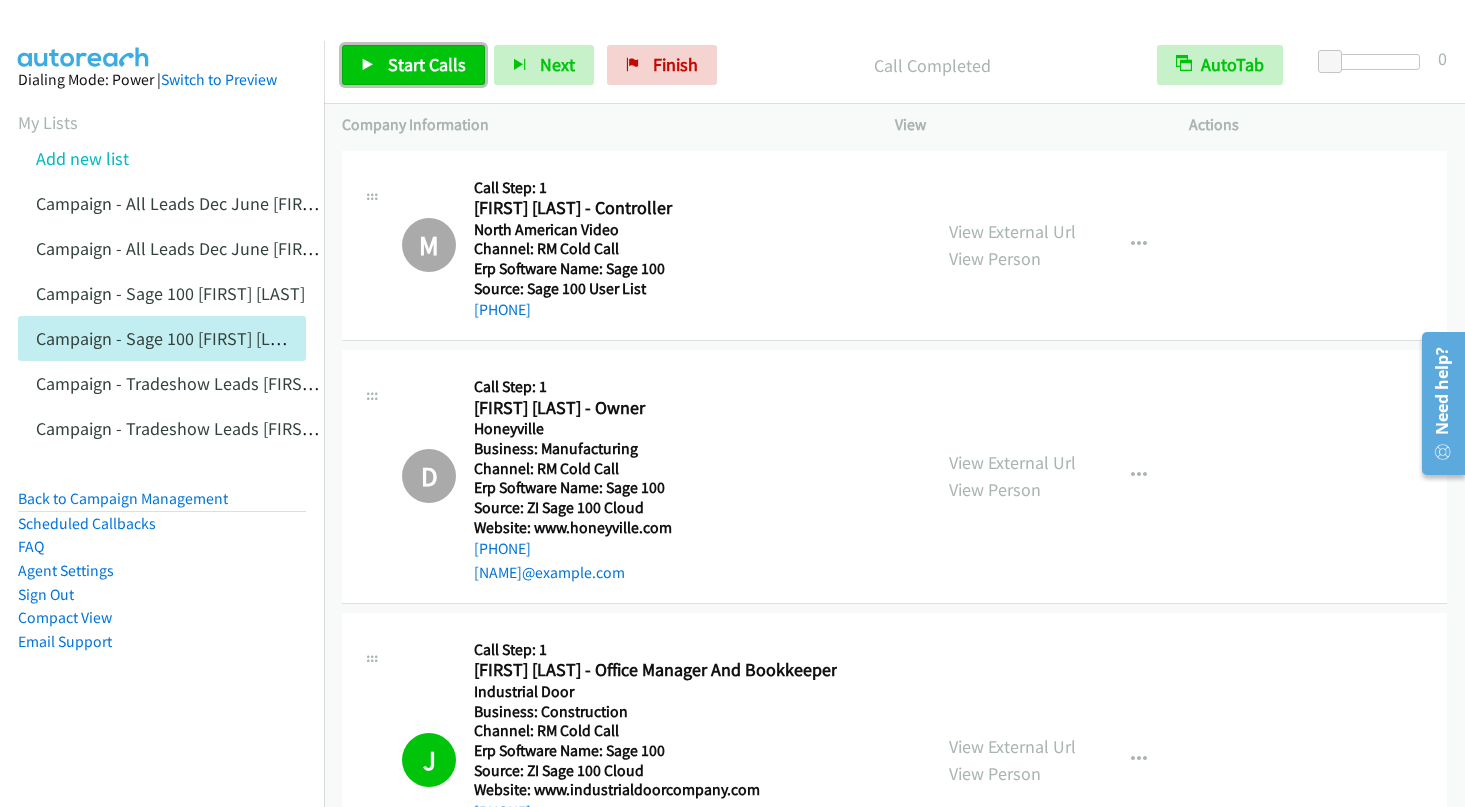 click on "Start Calls" at bounding box center [413, 65] 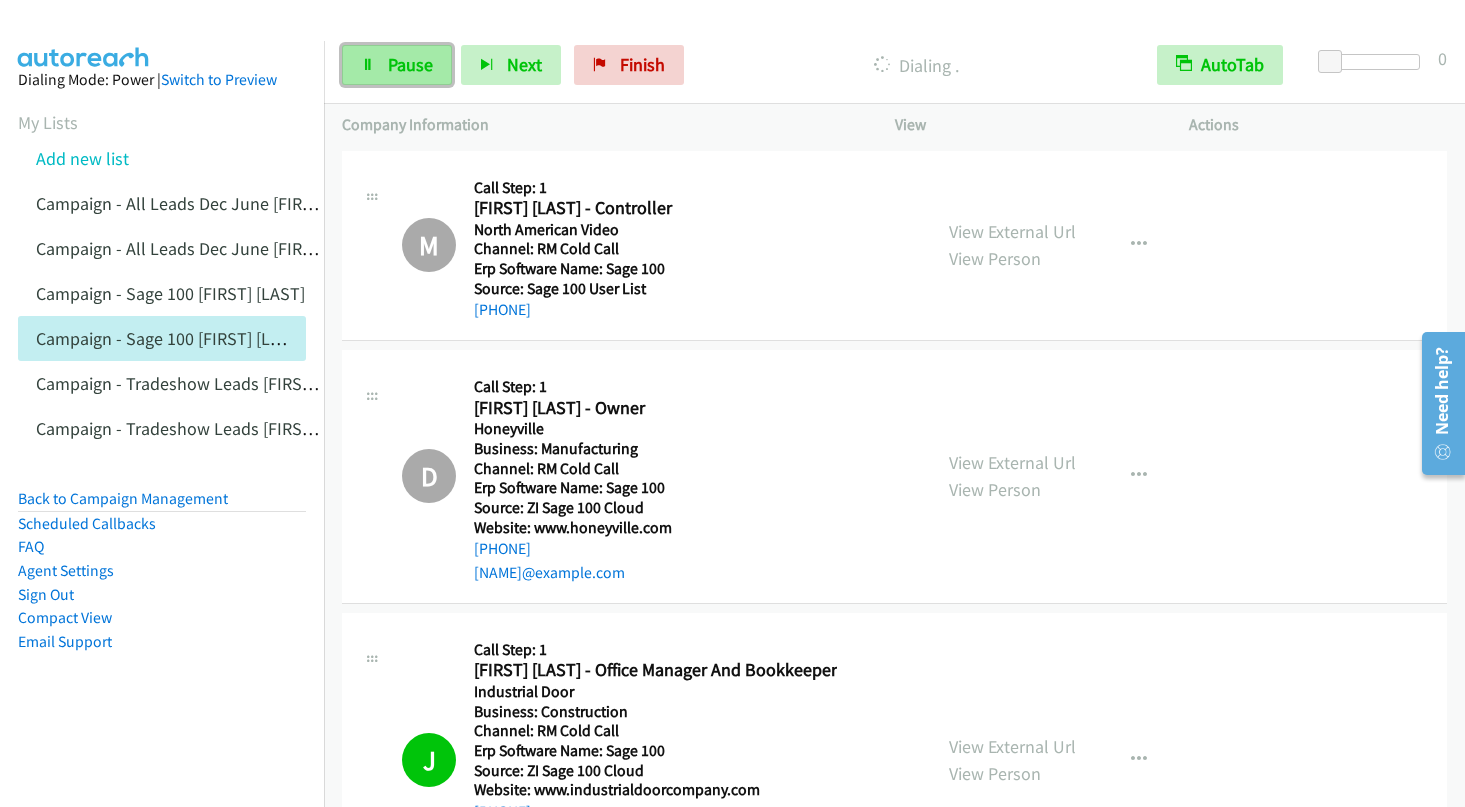 click on "Pause" at bounding box center (397, 65) 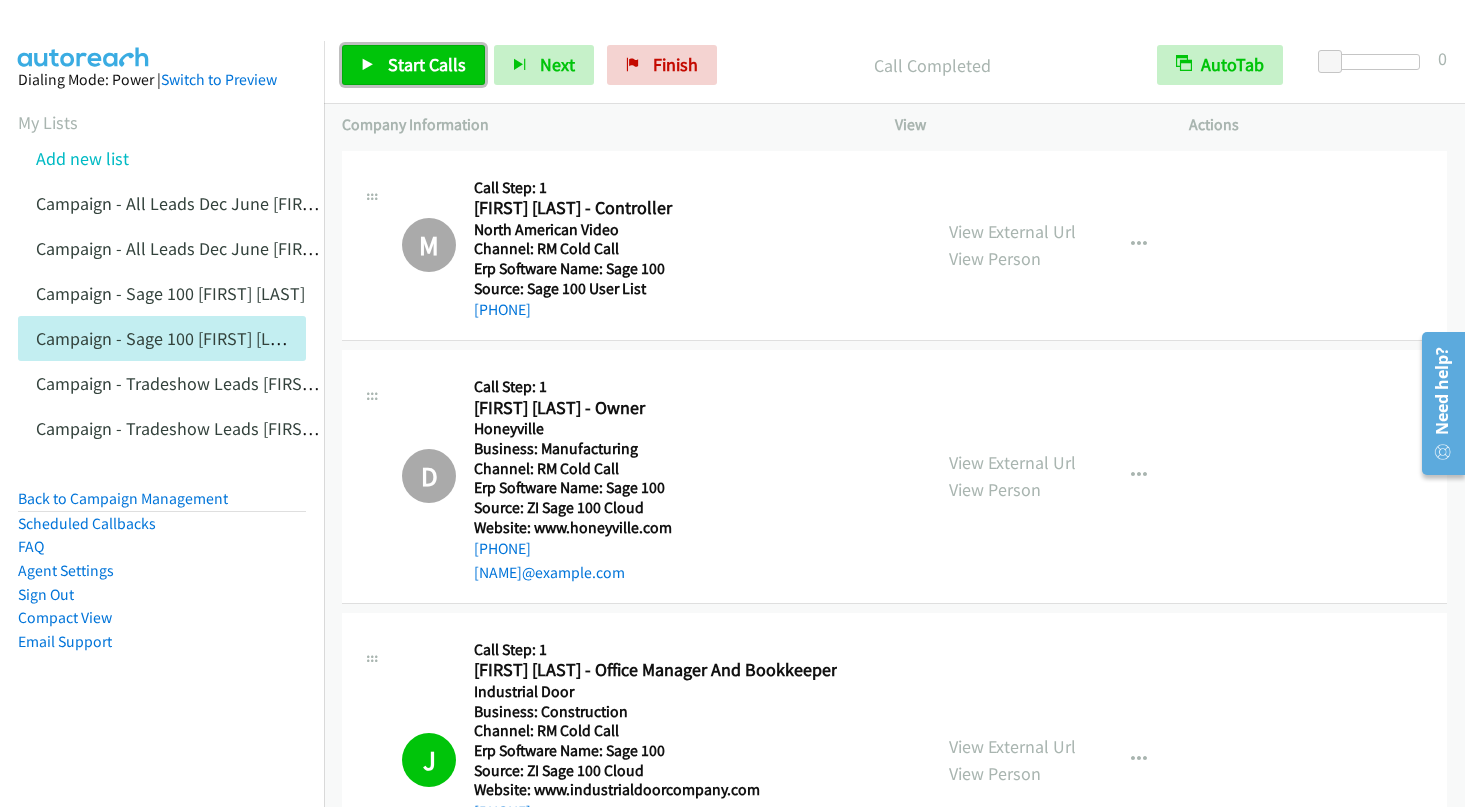 click on "Start Calls" at bounding box center (427, 64) 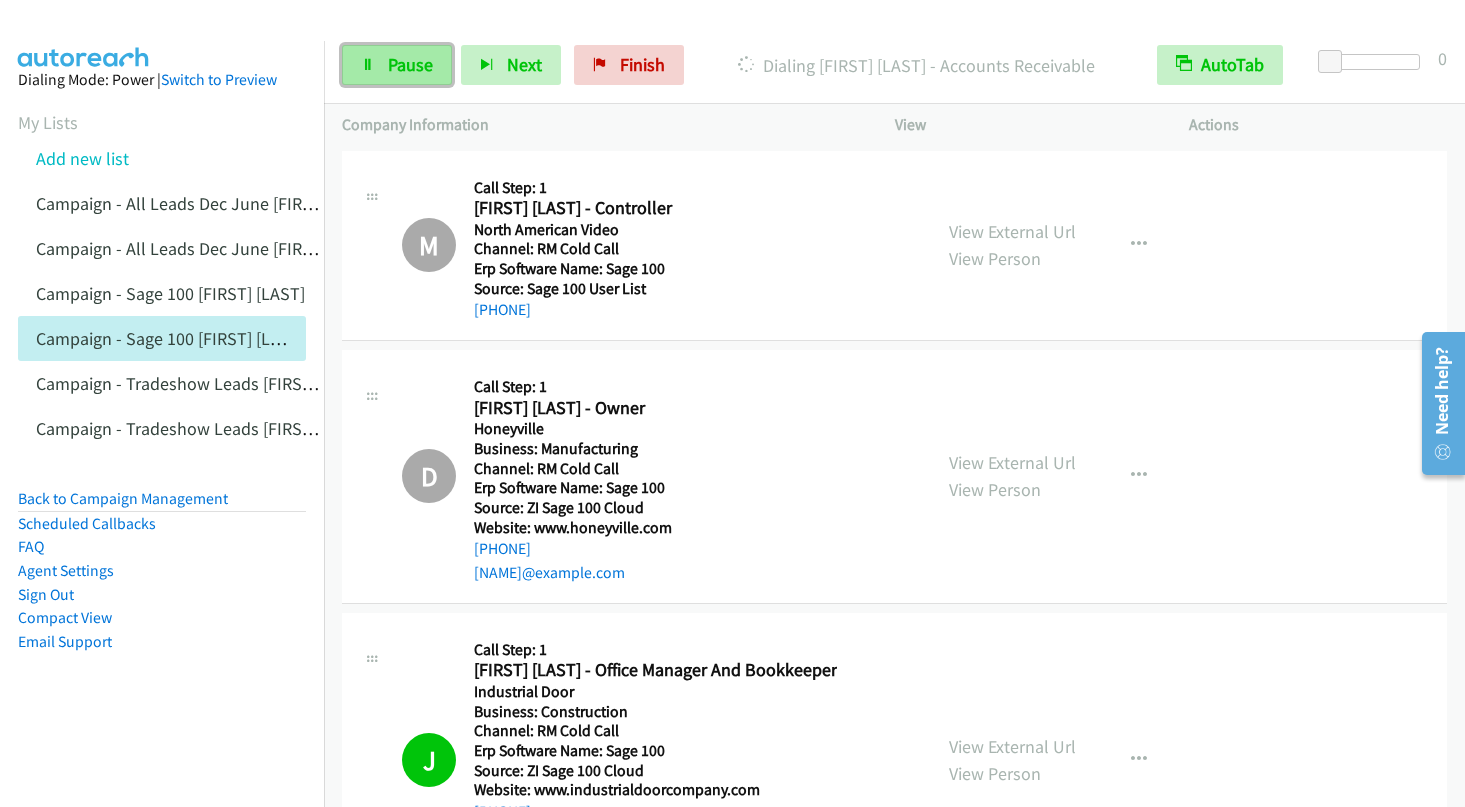 click on "Pause" at bounding box center (397, 65) 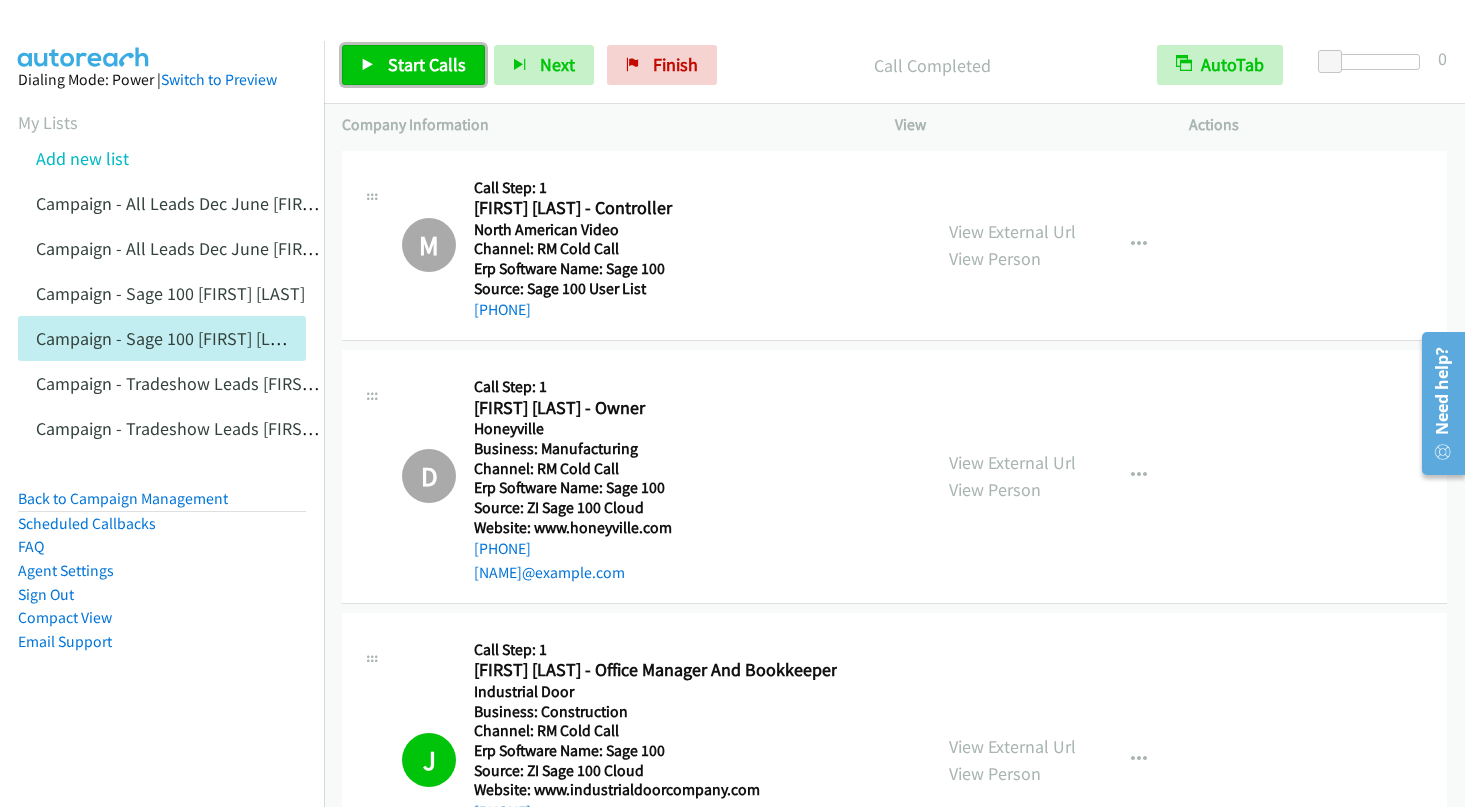 click on "Start Calls" at bounding box center [427, 64] 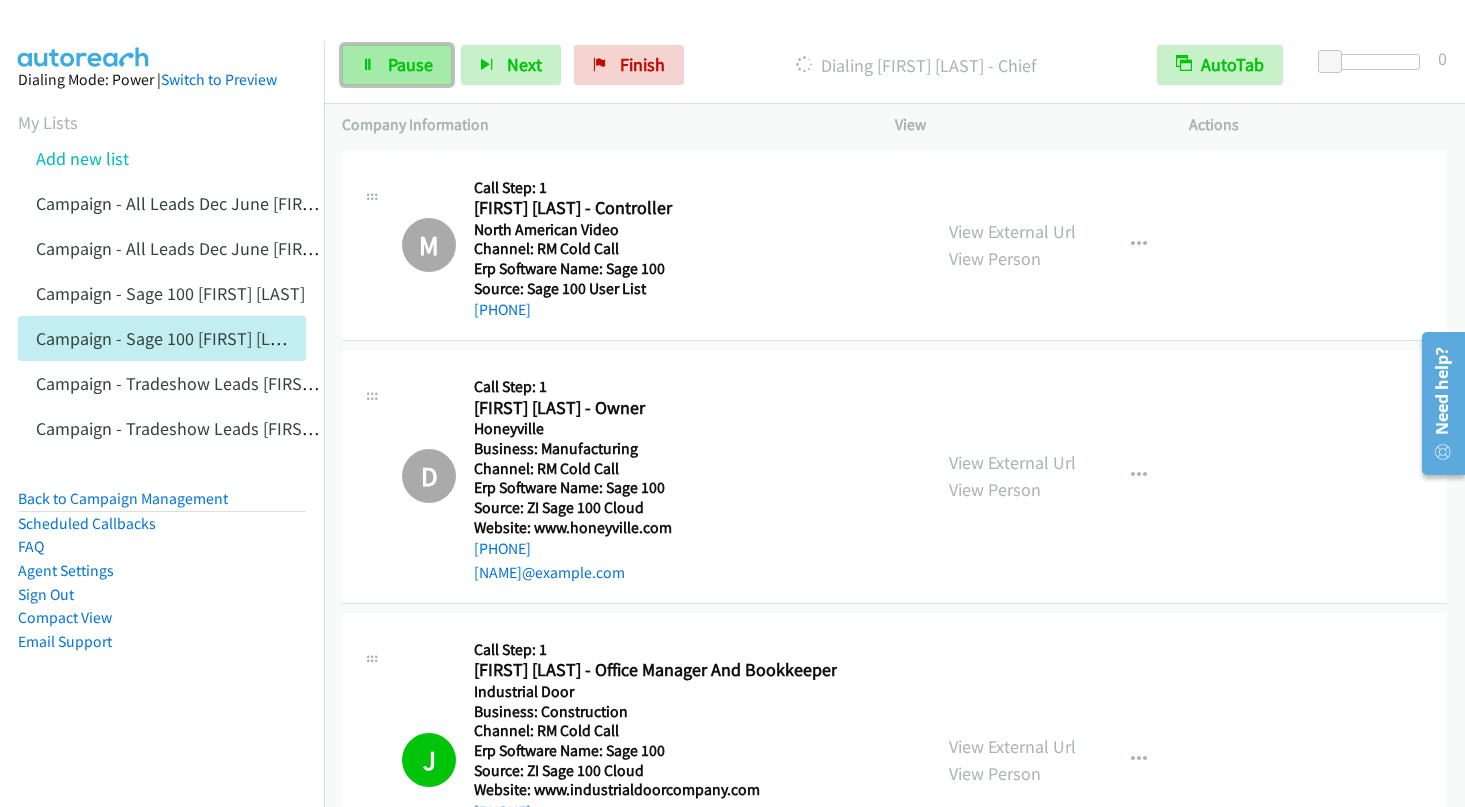 click on "Pause" at bounding box center (397, 65) 